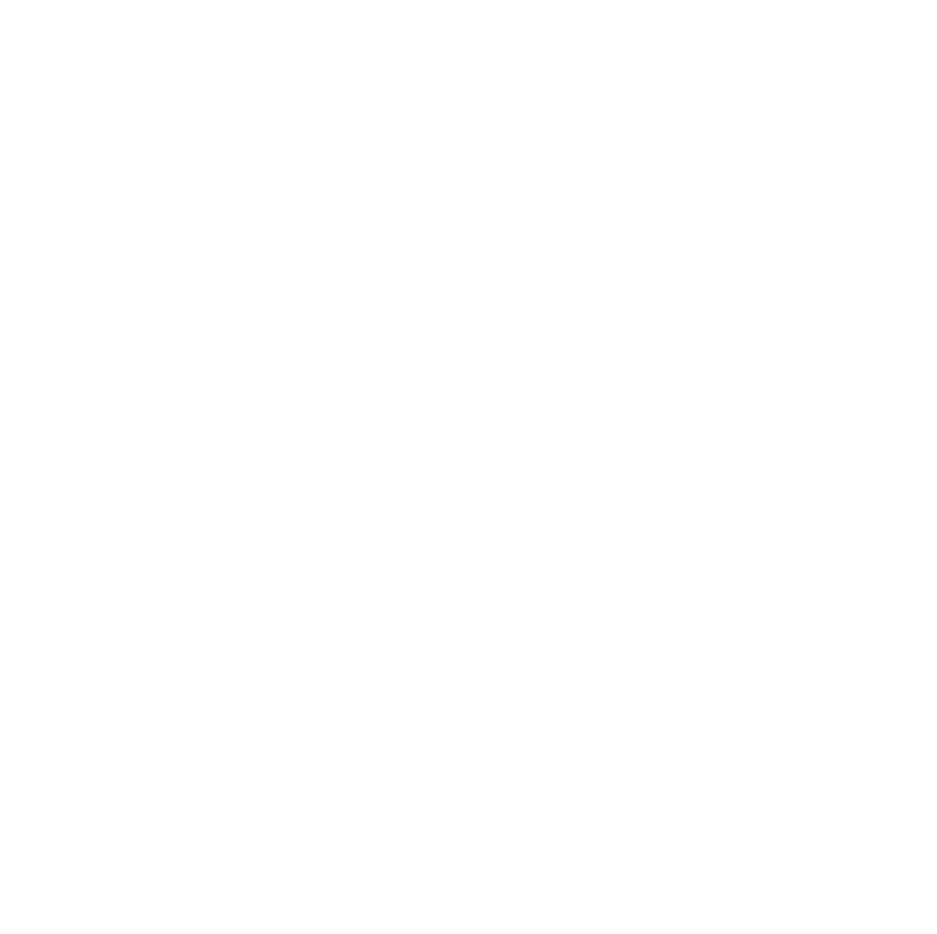 scroll, scrollTop: 0, scrollLeft: 0, axis: both 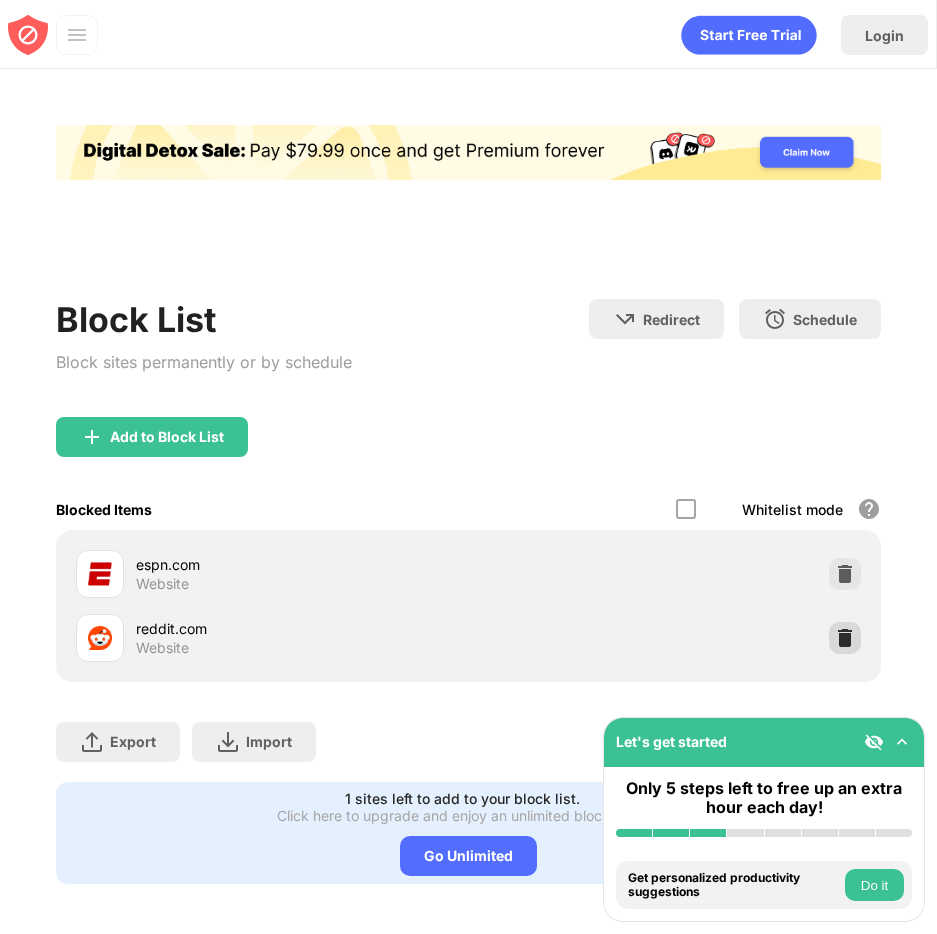 click at bounding box center [845, 638] 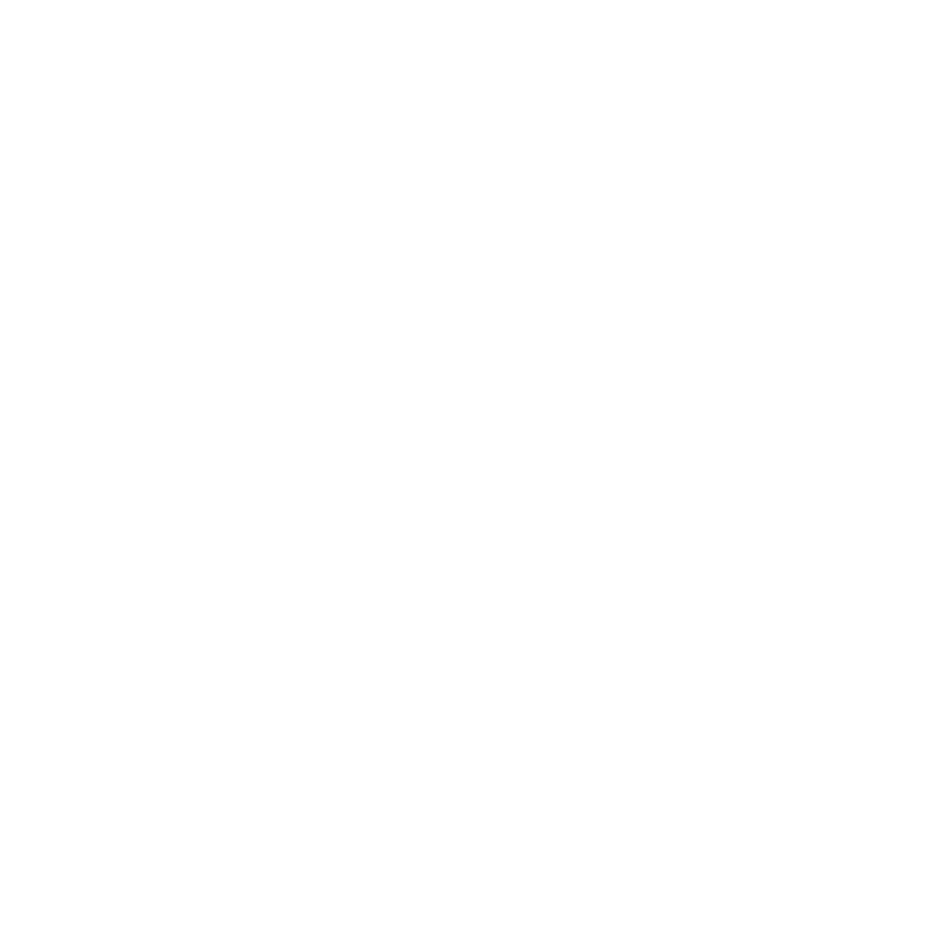 scroll, scrollTop: 0, scrollLeft: 0, axis: both 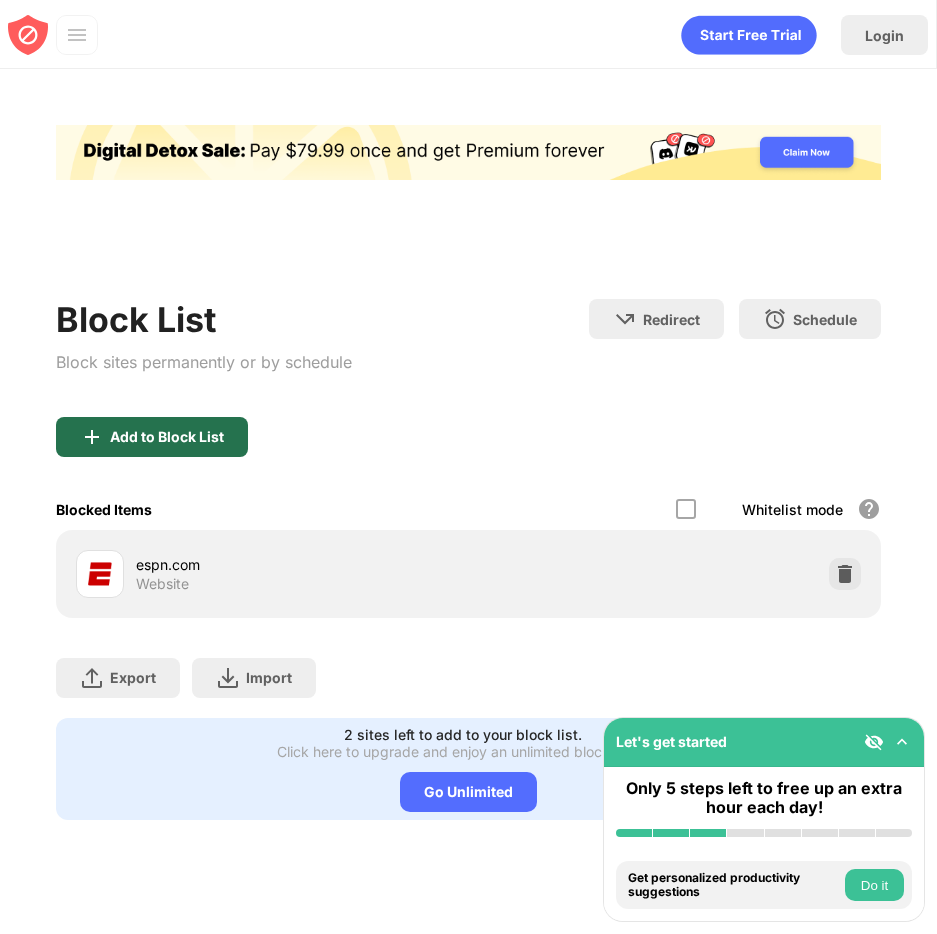 click on "Add to Block List" at bounding box center (152, 437) 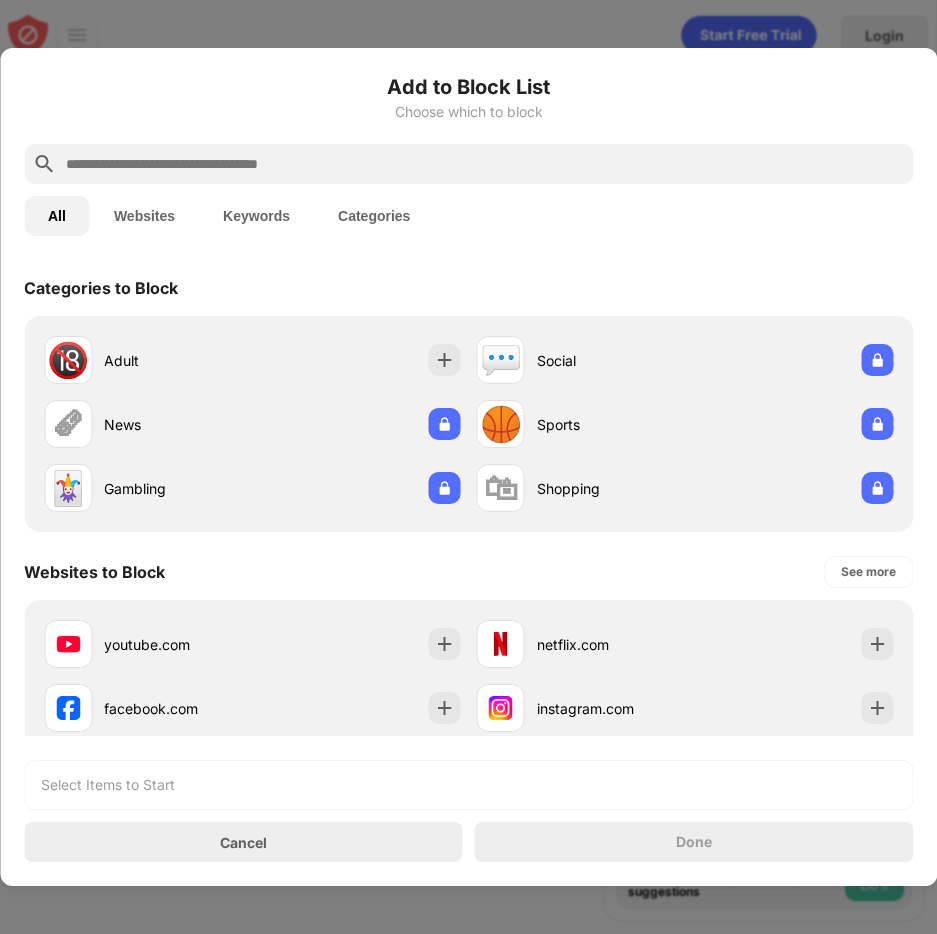 click at bounding box center [484, 164] 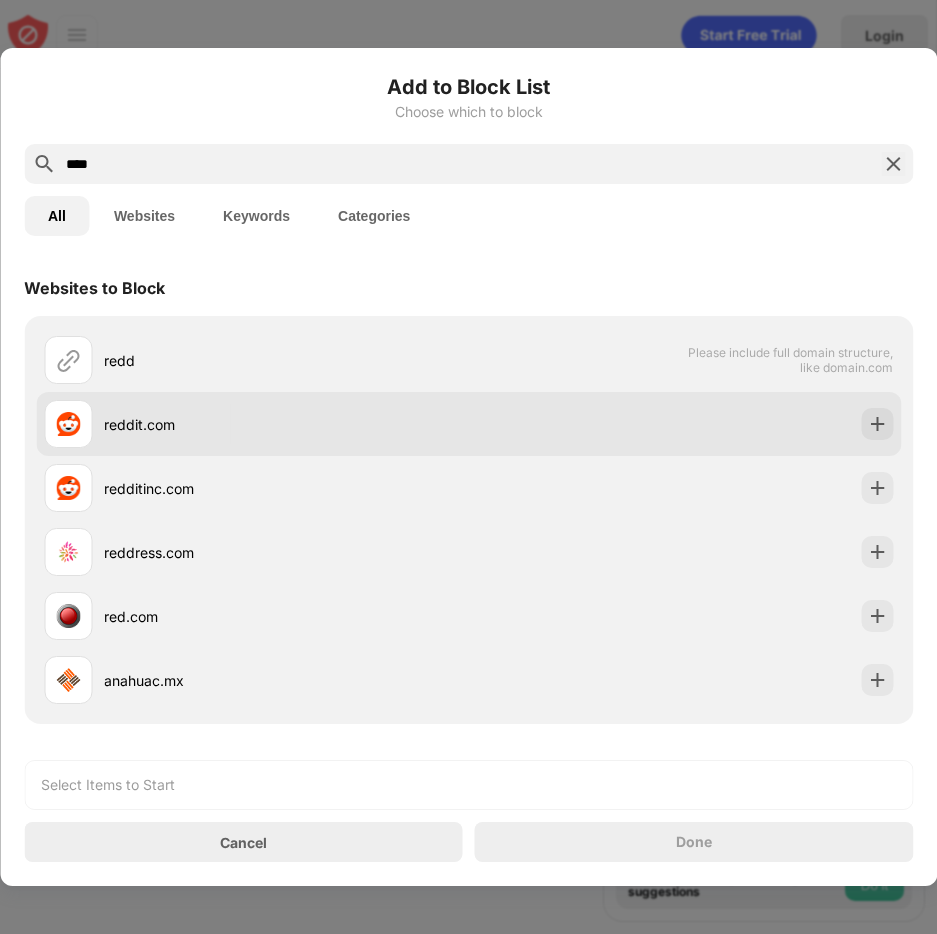 type on "****" 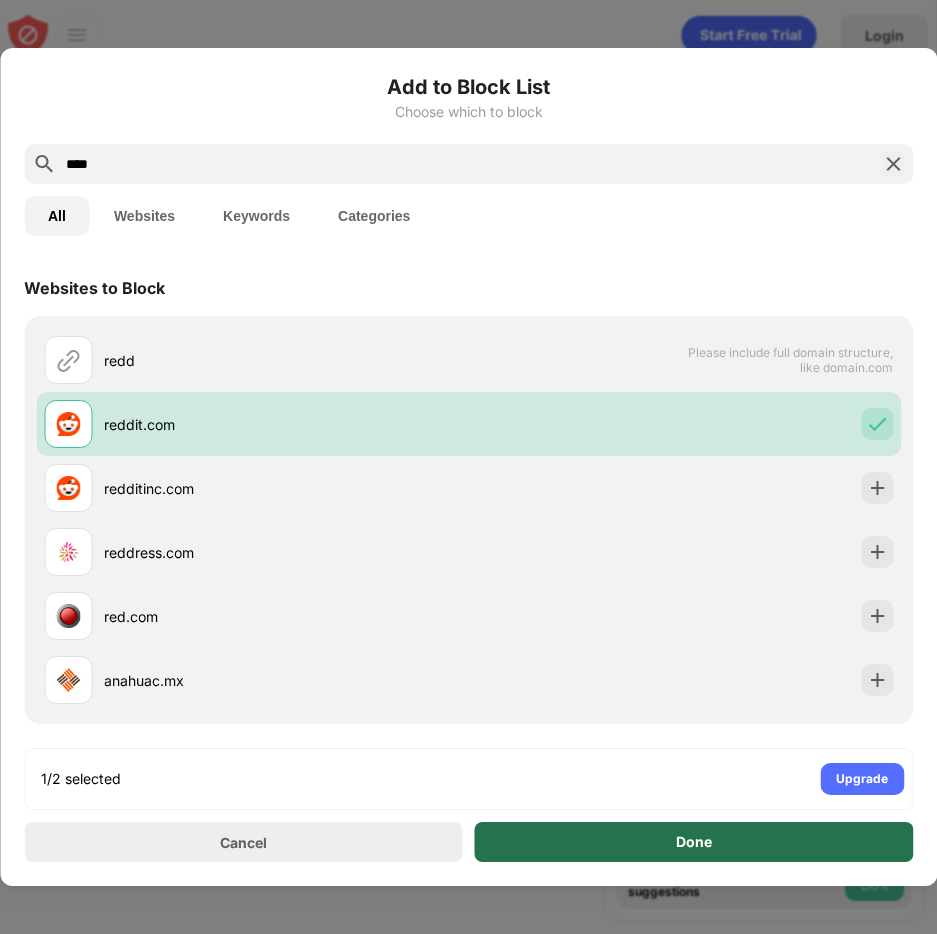 click on "Done" at bounding box center (694, 842) 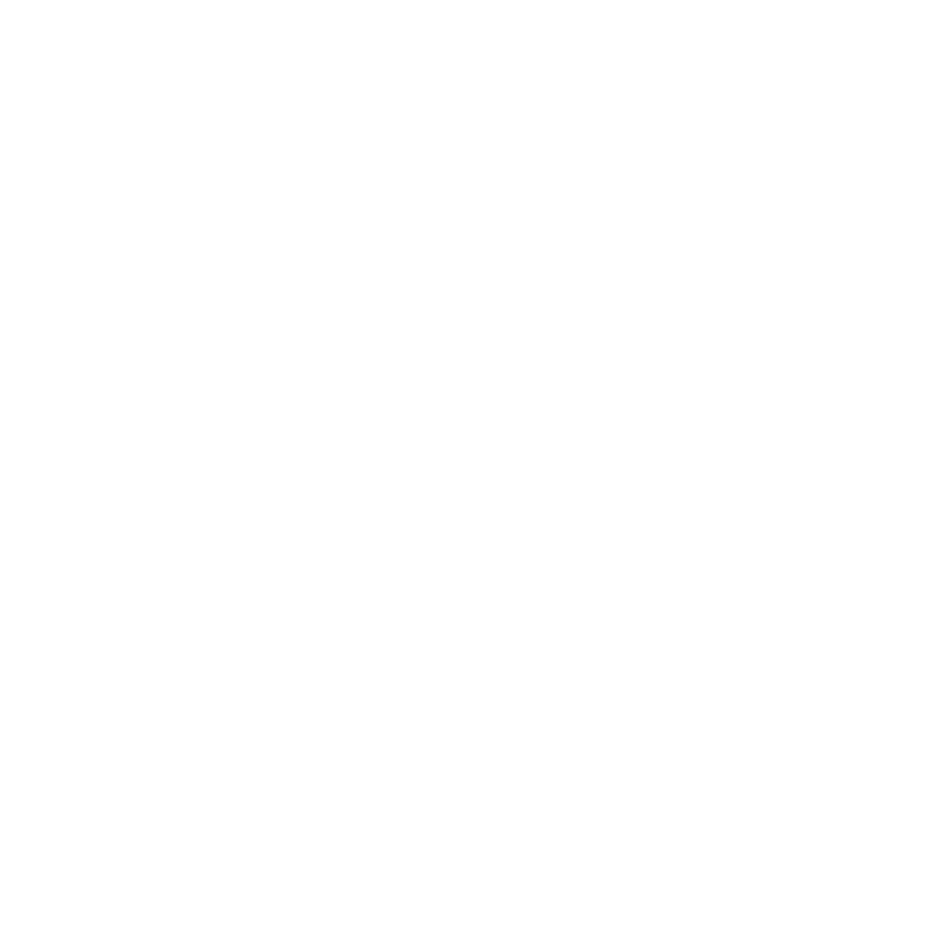 scroll, scrollTop: 0, scrollLeft: 0, axis: both 